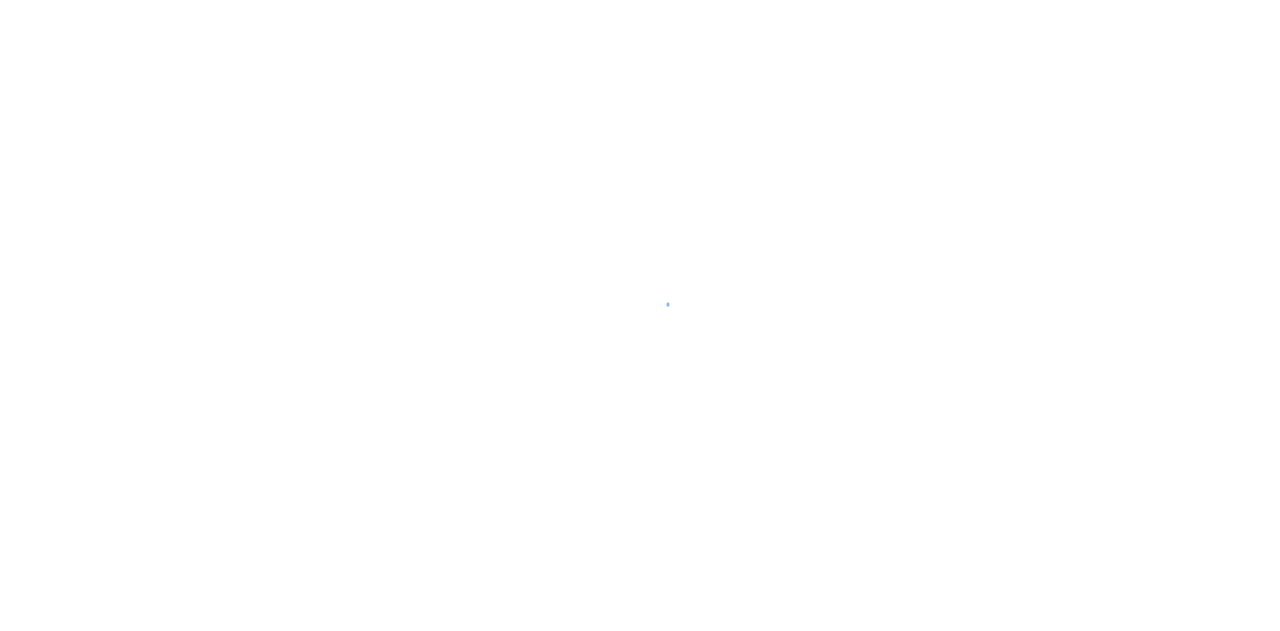 scroll, scrollTop: 0, scrollLeft: 0, axis: both 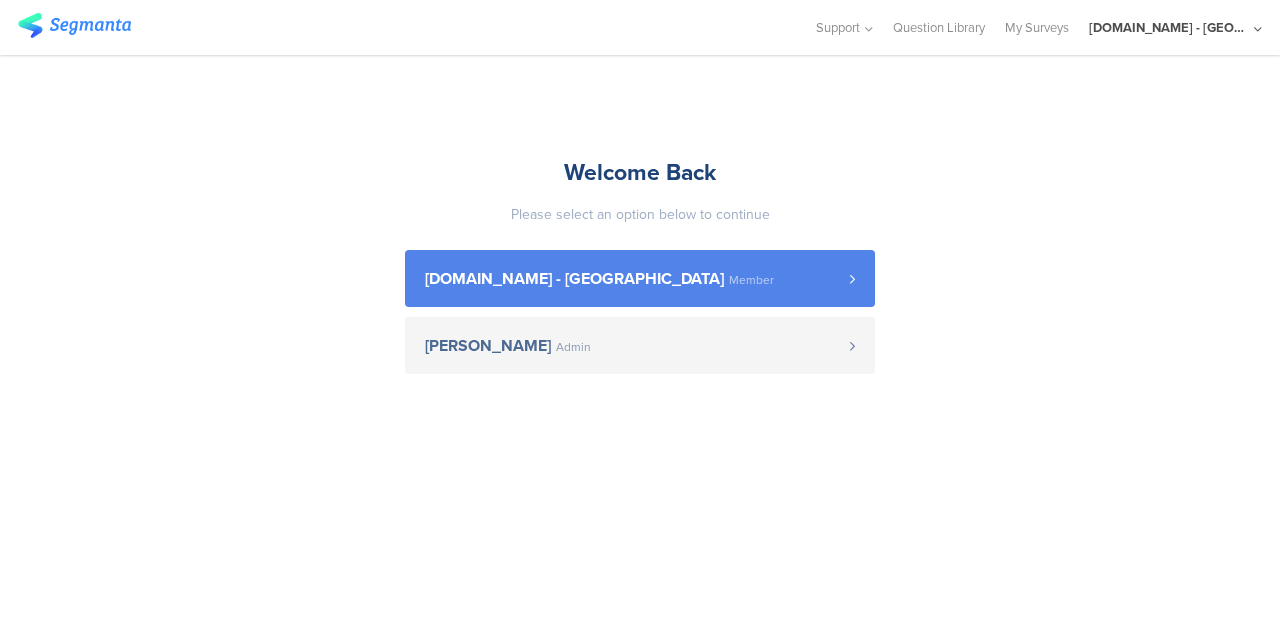 click on "Youtil.ro - Romania
Member" at bounding box center [640, 278] 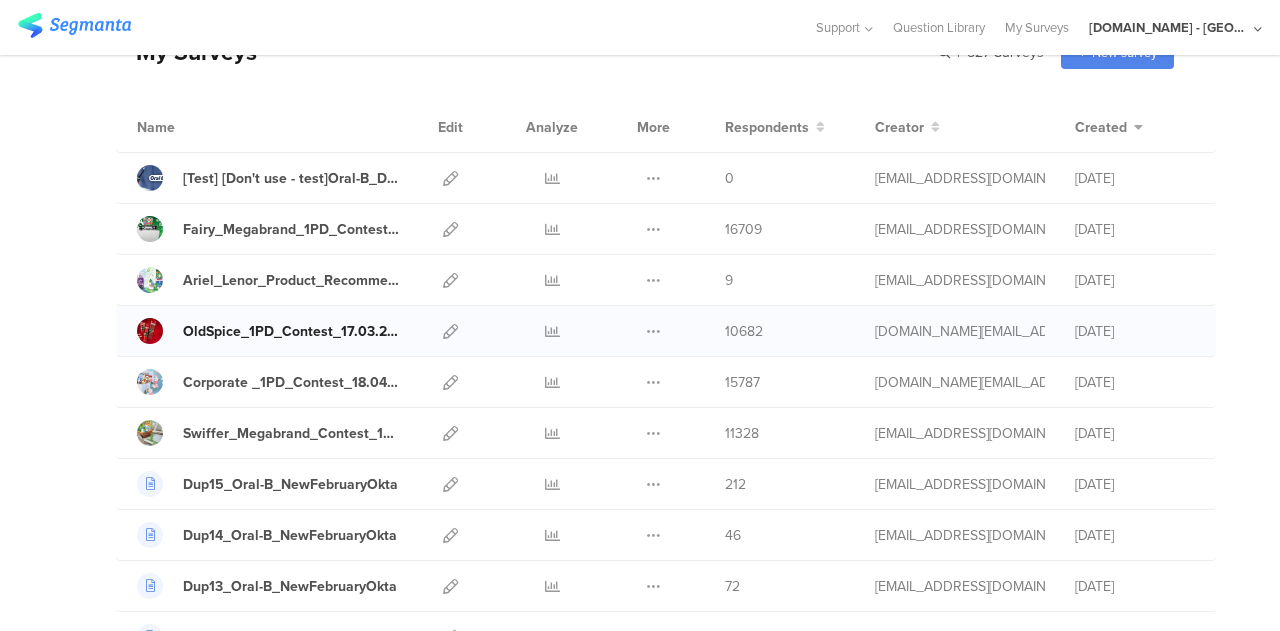 scroll, scrollTop: 116, scrollLeft: 0, axis: vertical 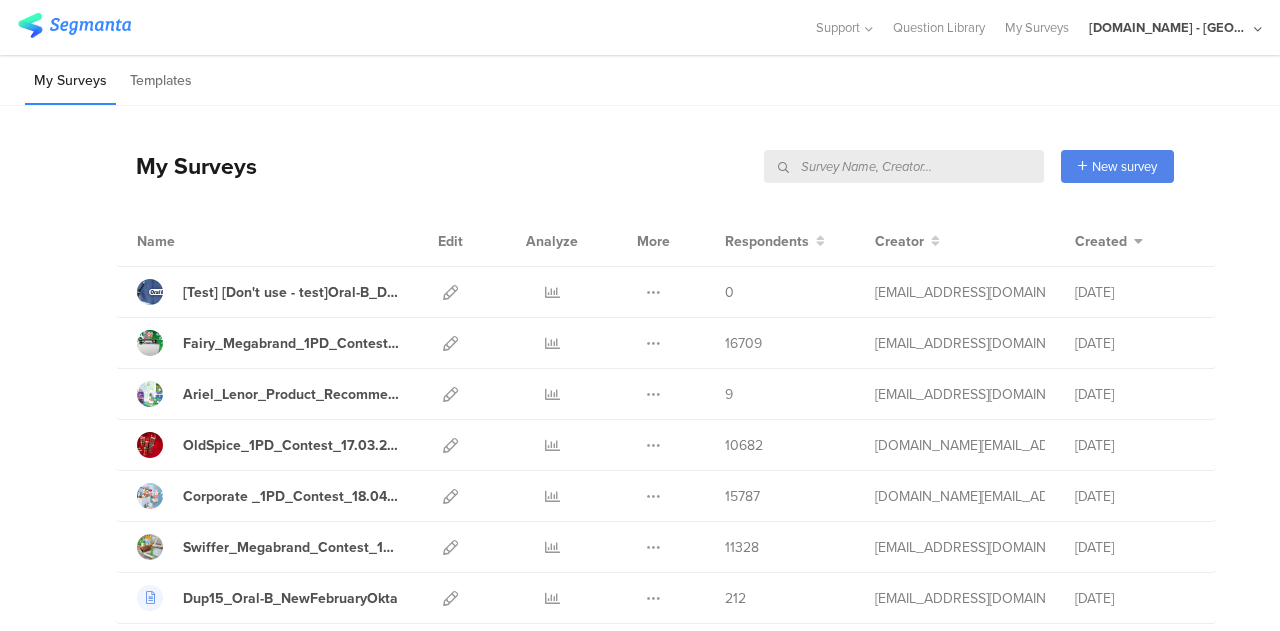 click at bounding box center (904, 166) 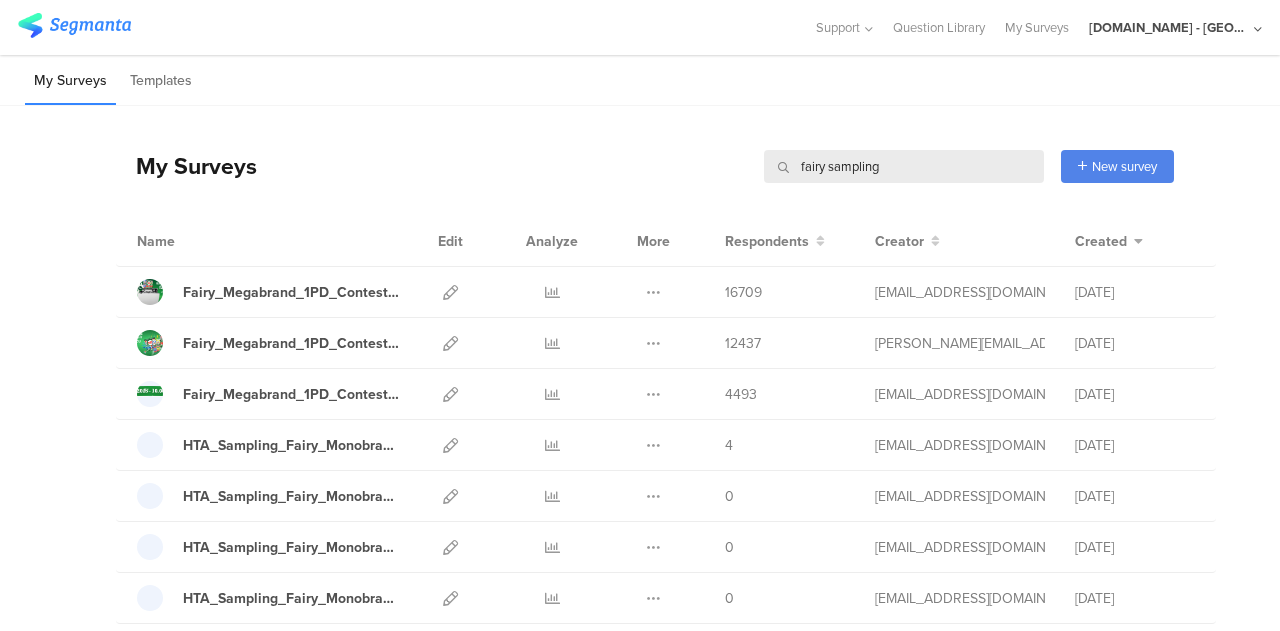 type on "fairy sampling" 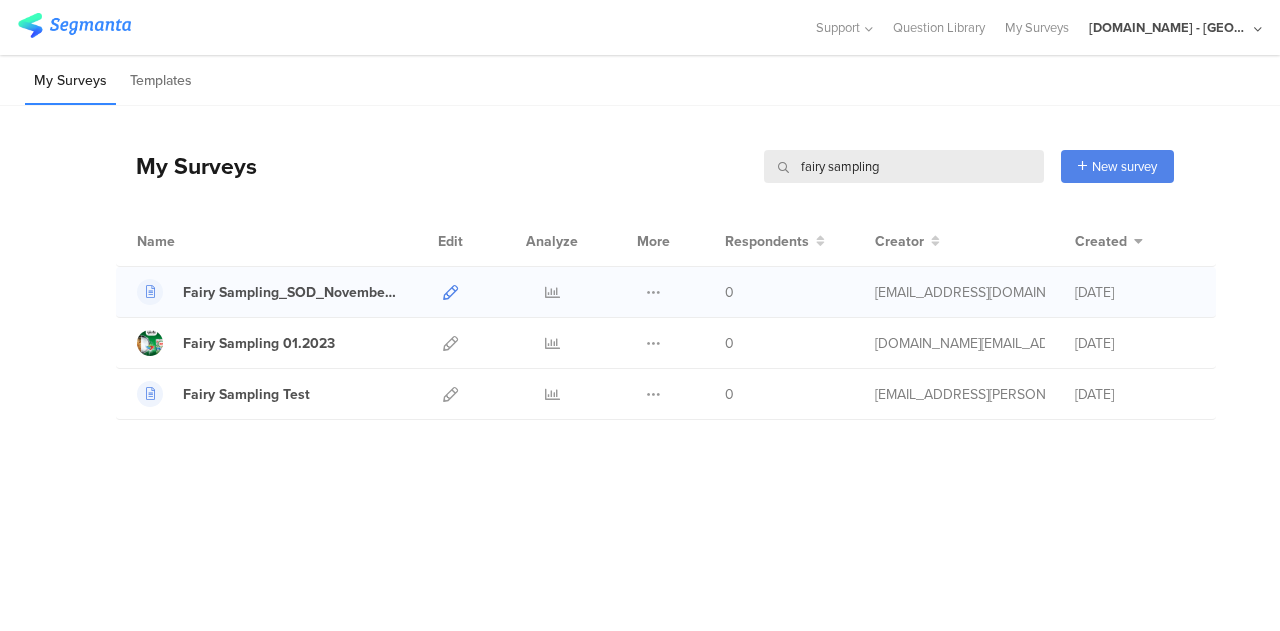 click at bounding box center (450, 292) 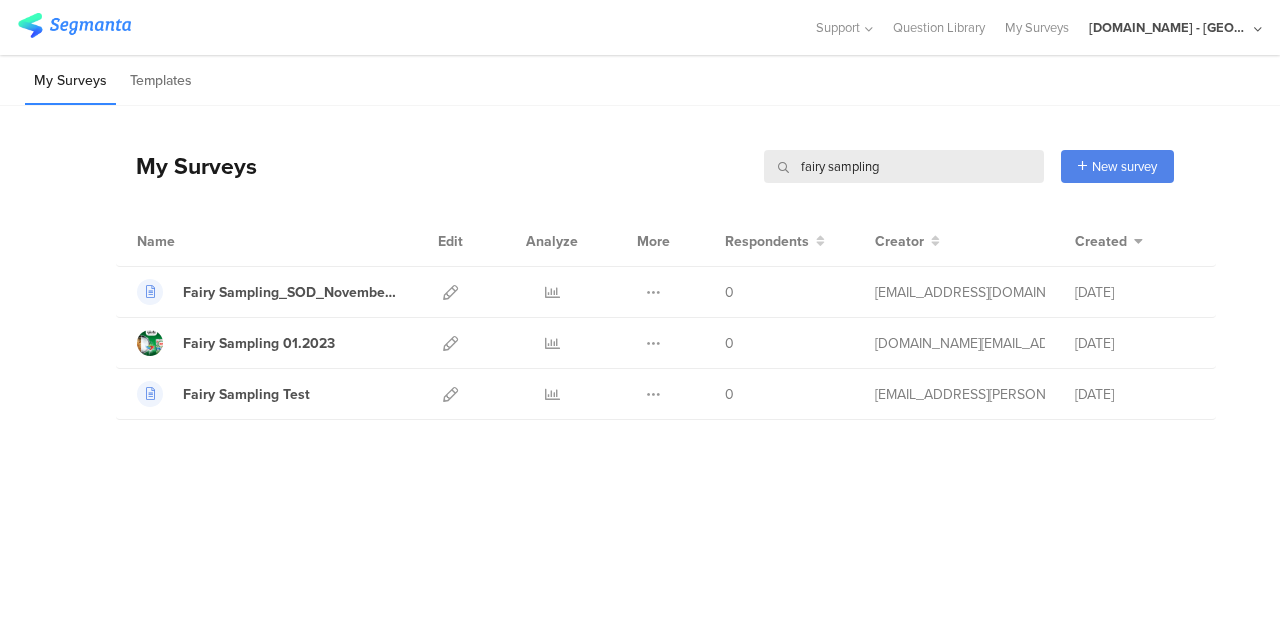 drag, startPoint x: 906, startPoint y: 167, endPoint x: 774, endPoint y: 155, distance: 132.54433 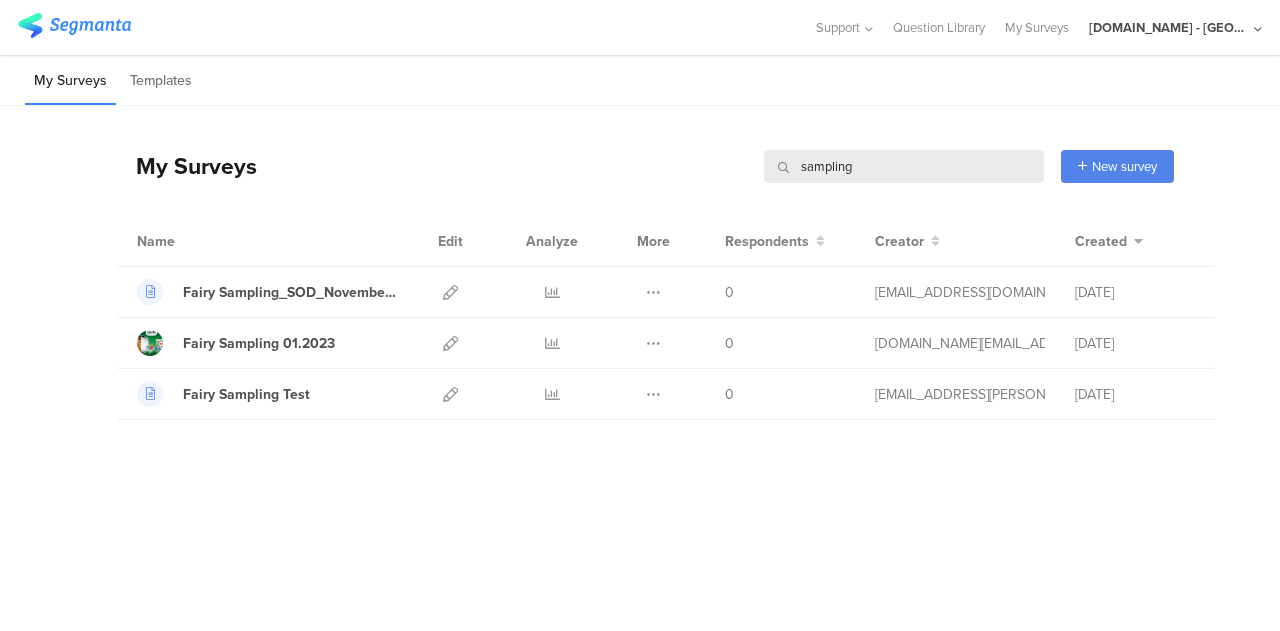 type on "sampling" 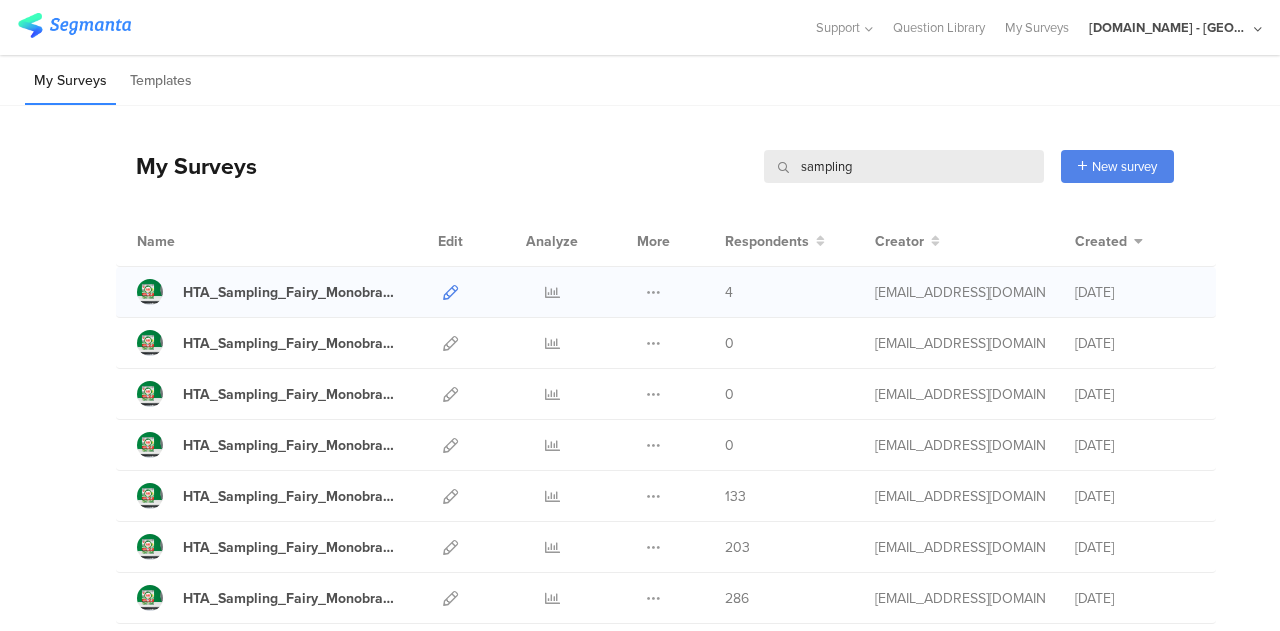 click at bounding box center [450, 292] 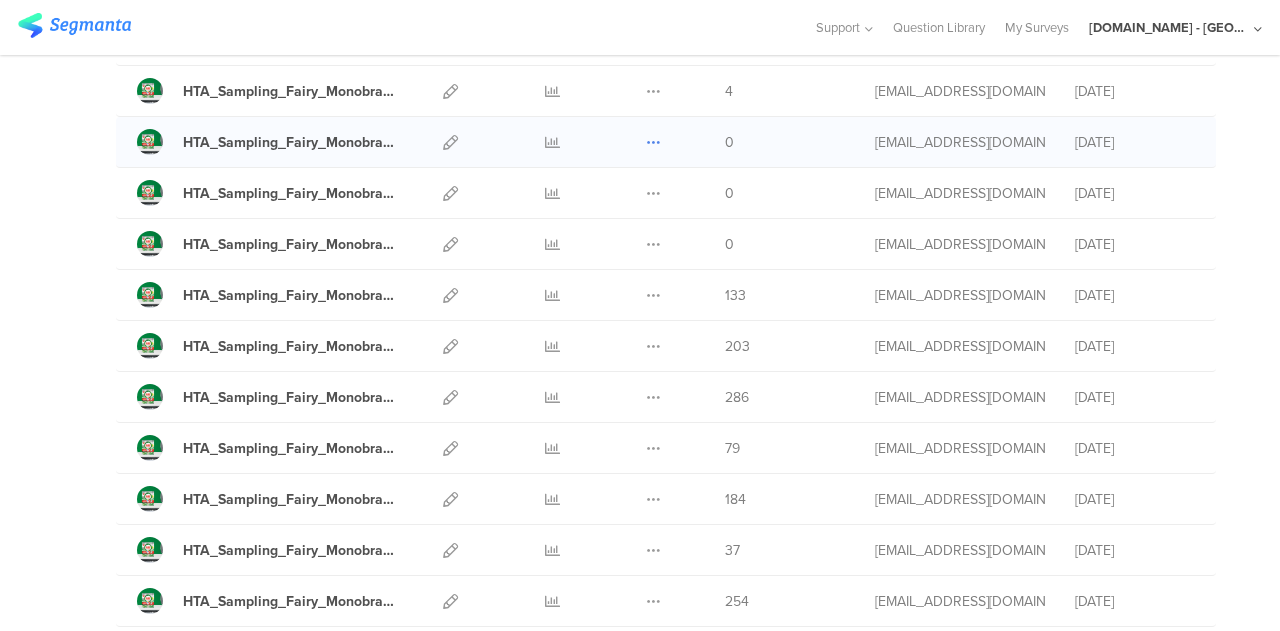 scroll, scrollTop: 0, scrollLeft: 0, axis: both 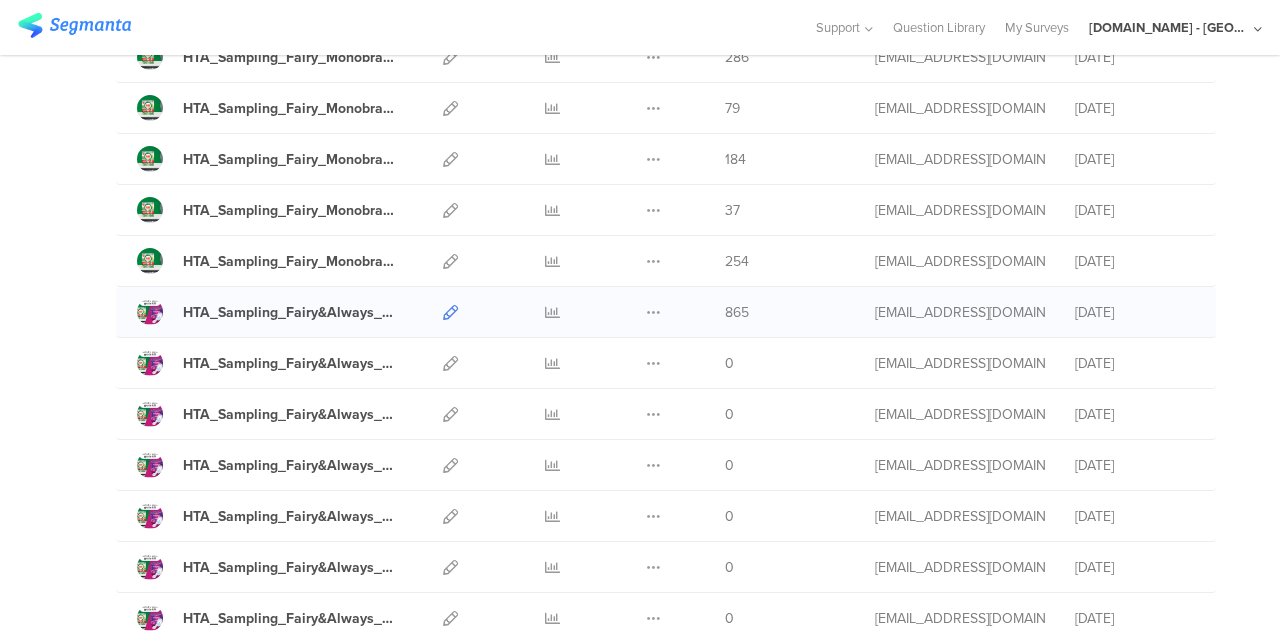click at bounding box center (450, 312) 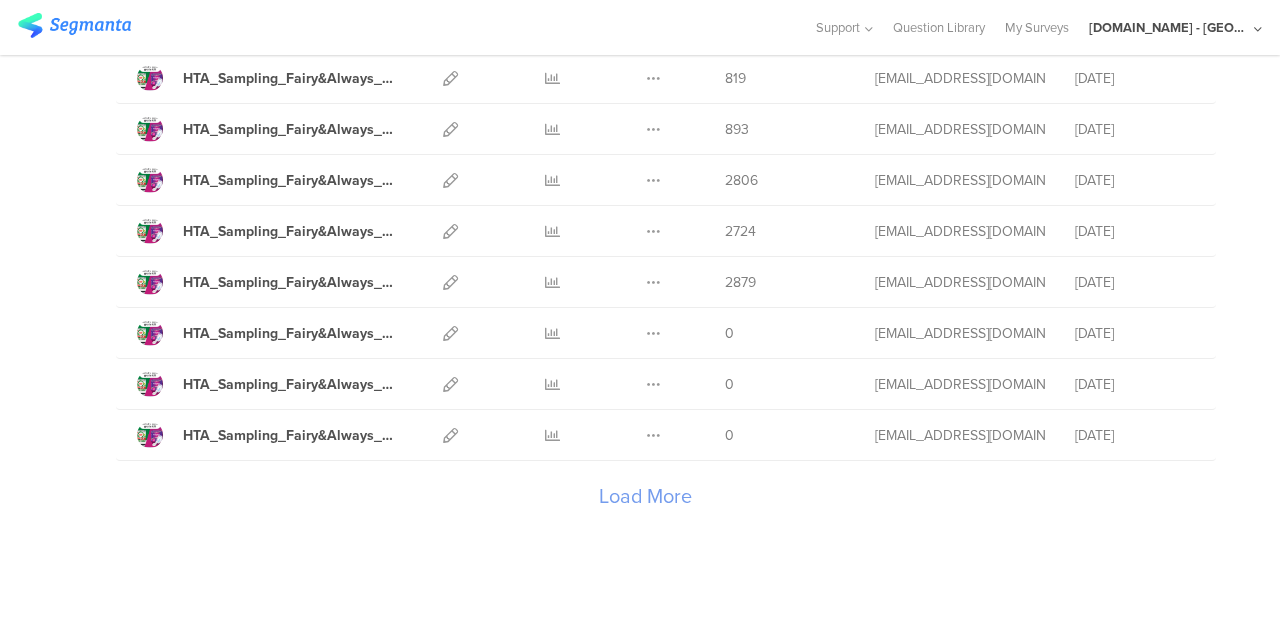 scroll, scrollTop: 2378, scrollLeft: 0, axis: vertical 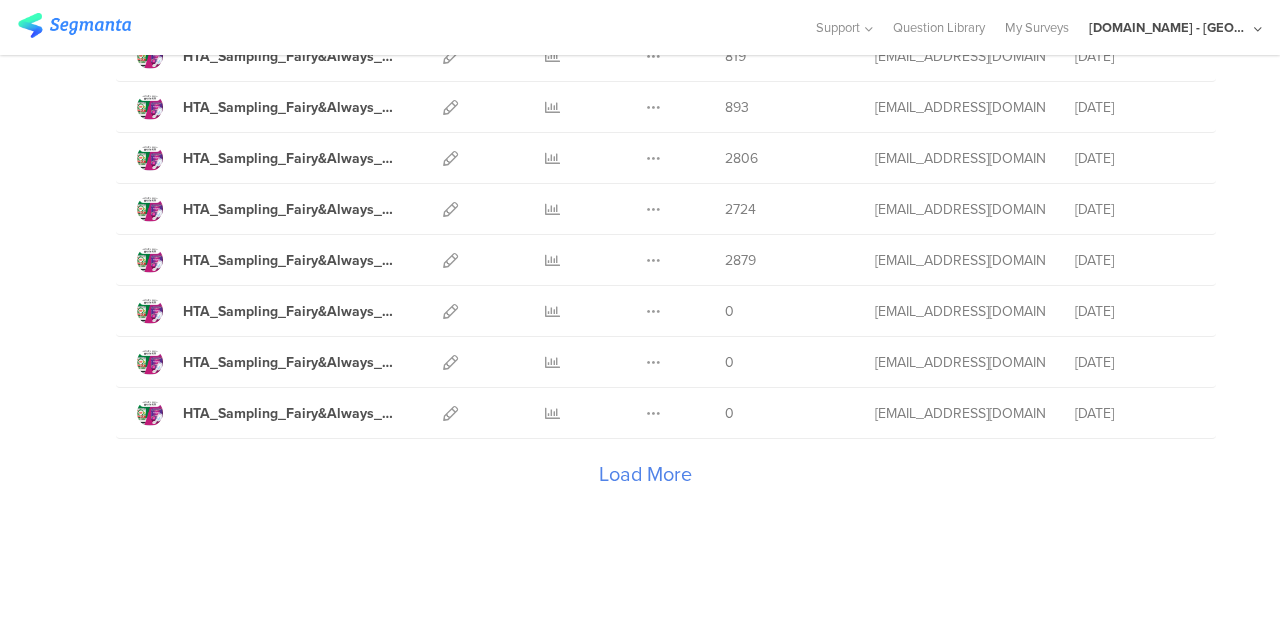 click on "Load More" at bounding box center (645, 479) 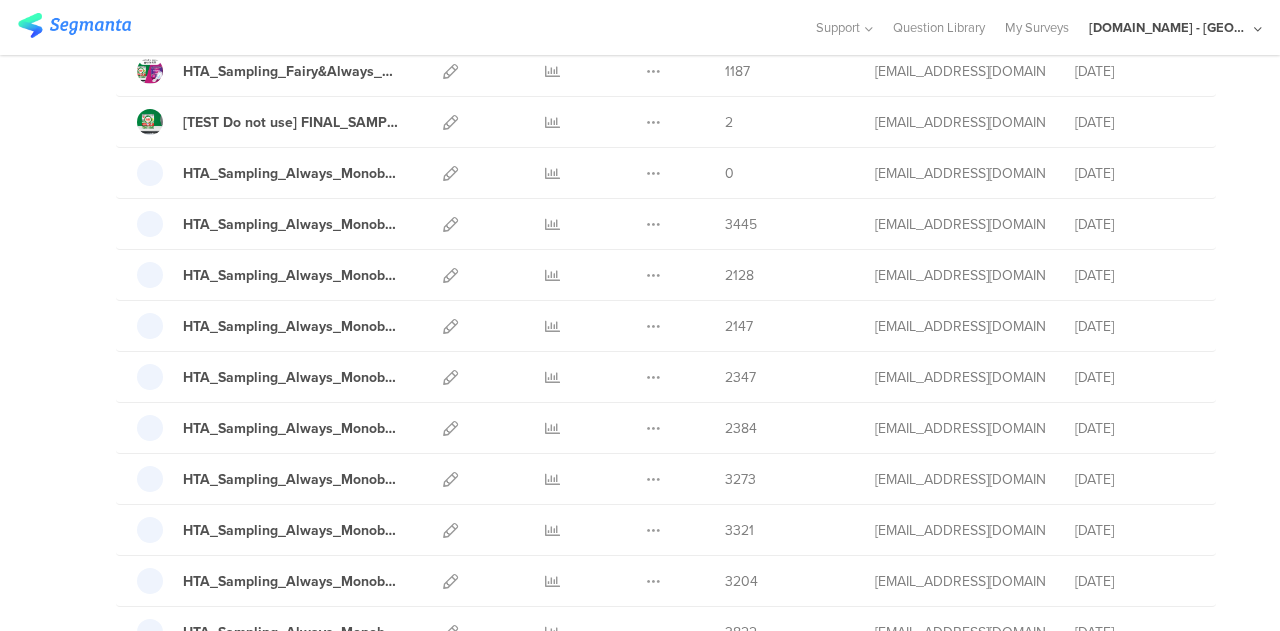 scroll, scrollTop: 3332, scrollLeft: 0, axis: vertical 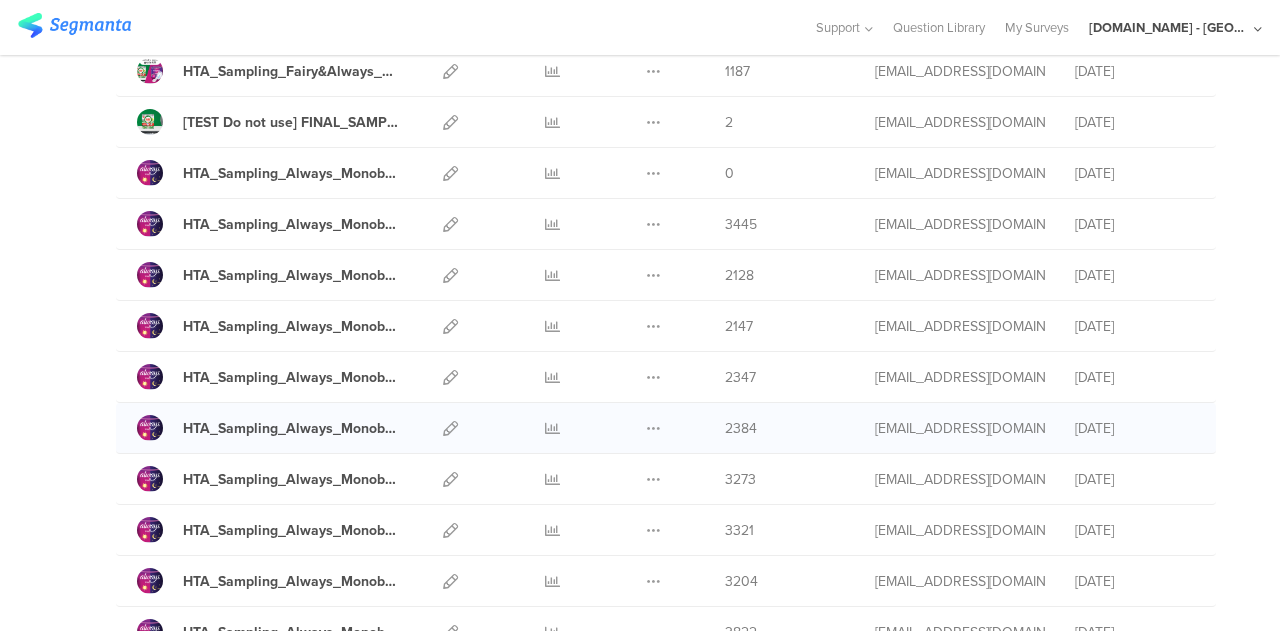 click at bounding box center (450, 428) 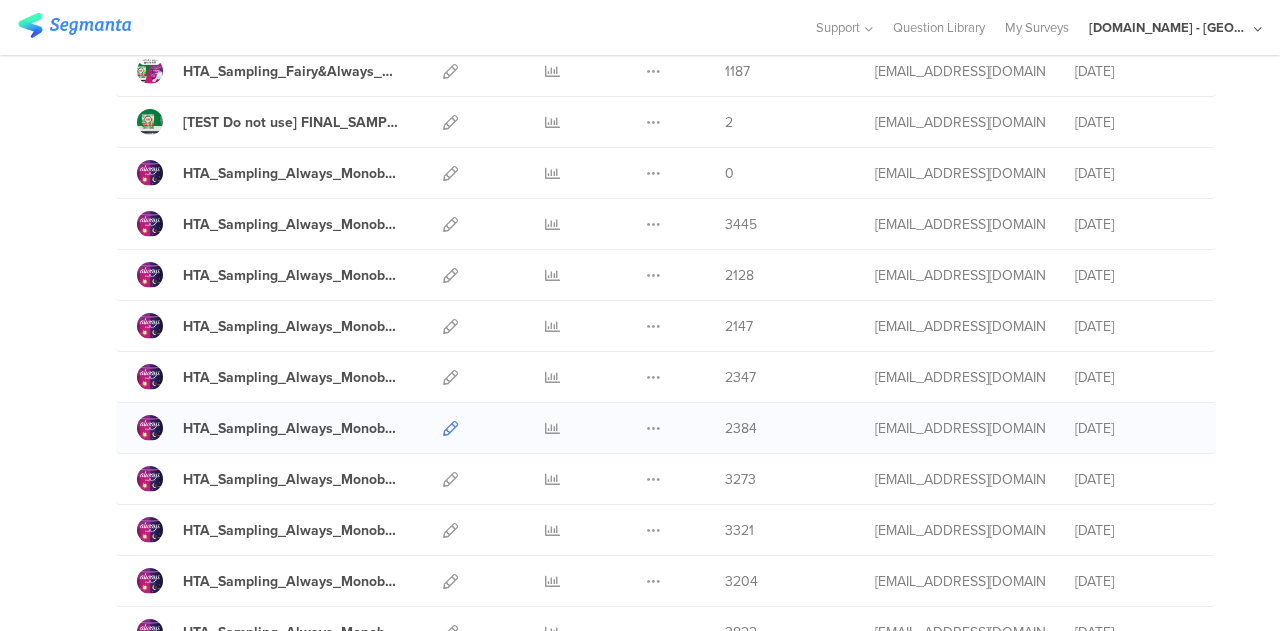 click at bounding box center (450, 428) 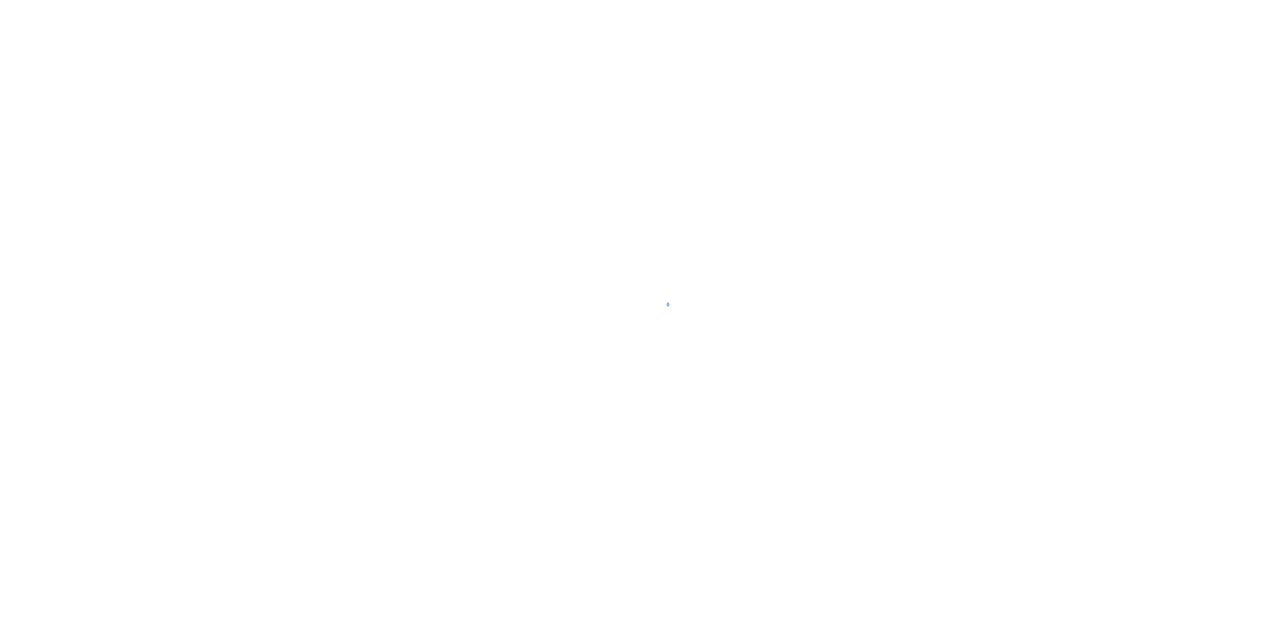 scroll, scrollTop: 0, scrollLeft: 0, axis: both 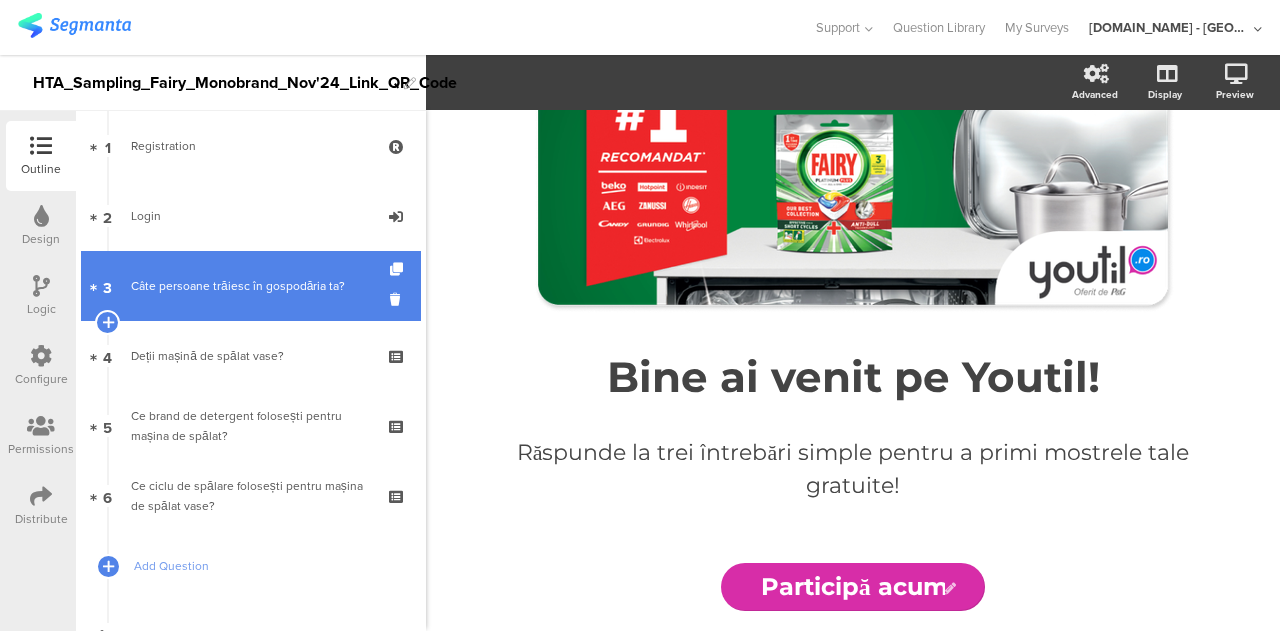 click on "Câte persoane trăiesc în gospodăria ta?" at bounding box center (250, 286) 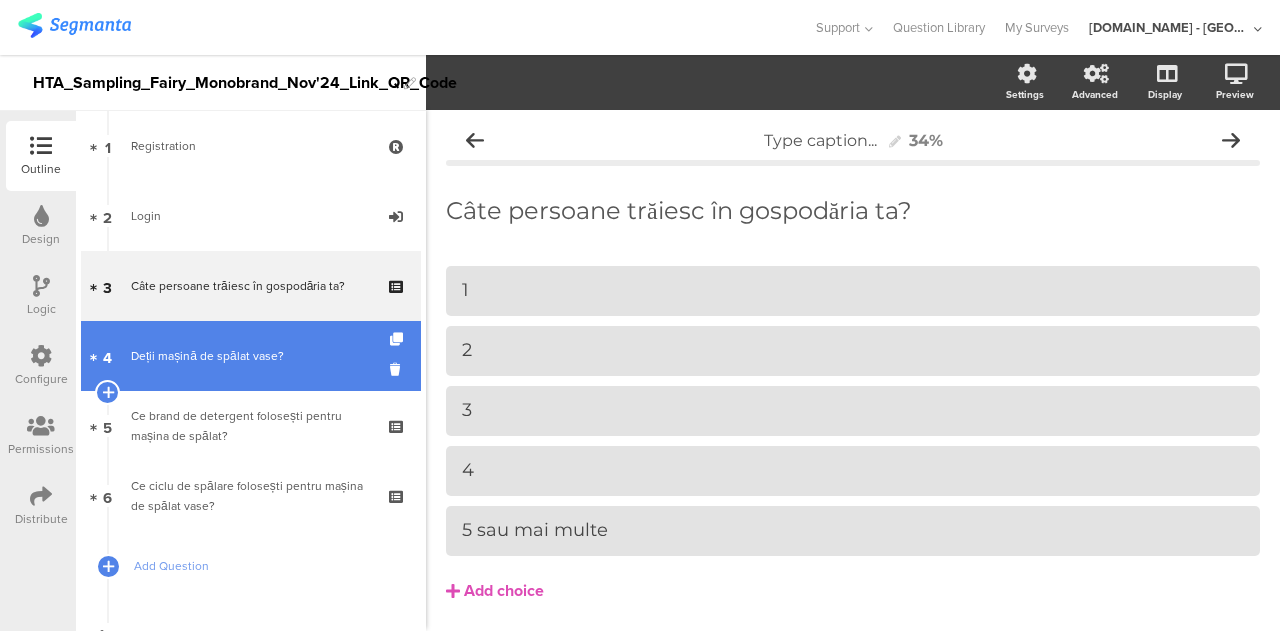 click on "Deții mașină de spălat vase?" at bounding box center (250, 356) 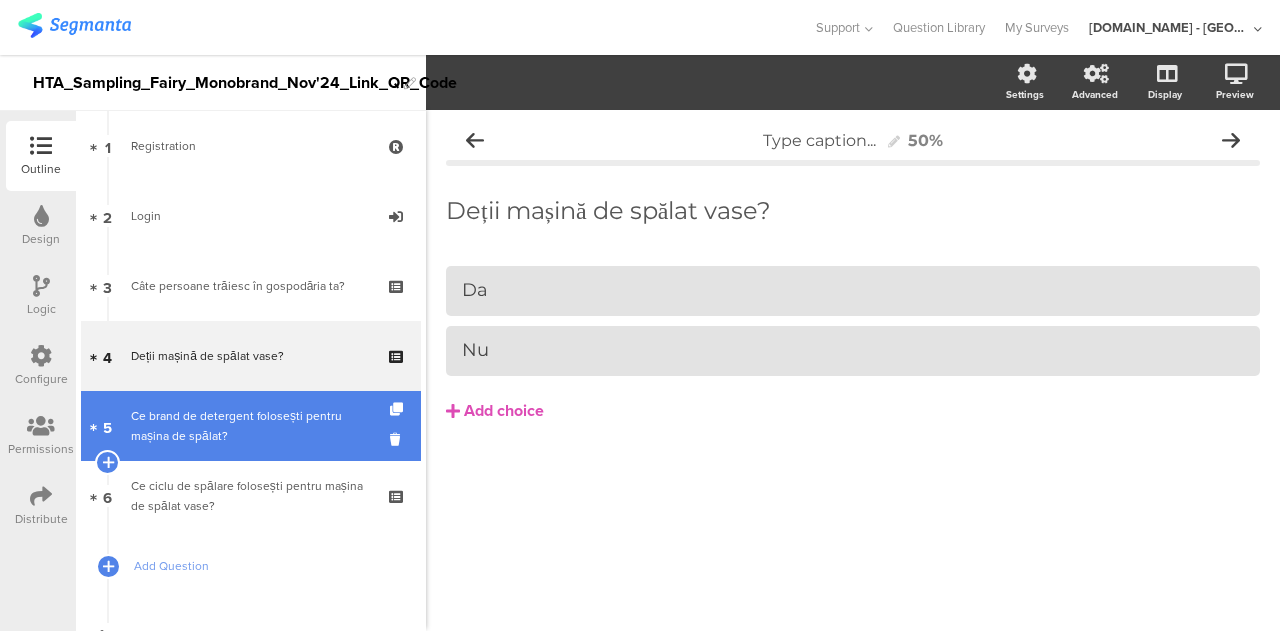 click on "Ce brand de detergent folosești pentru mașina de spălat?" at bounding box center (250, 426) 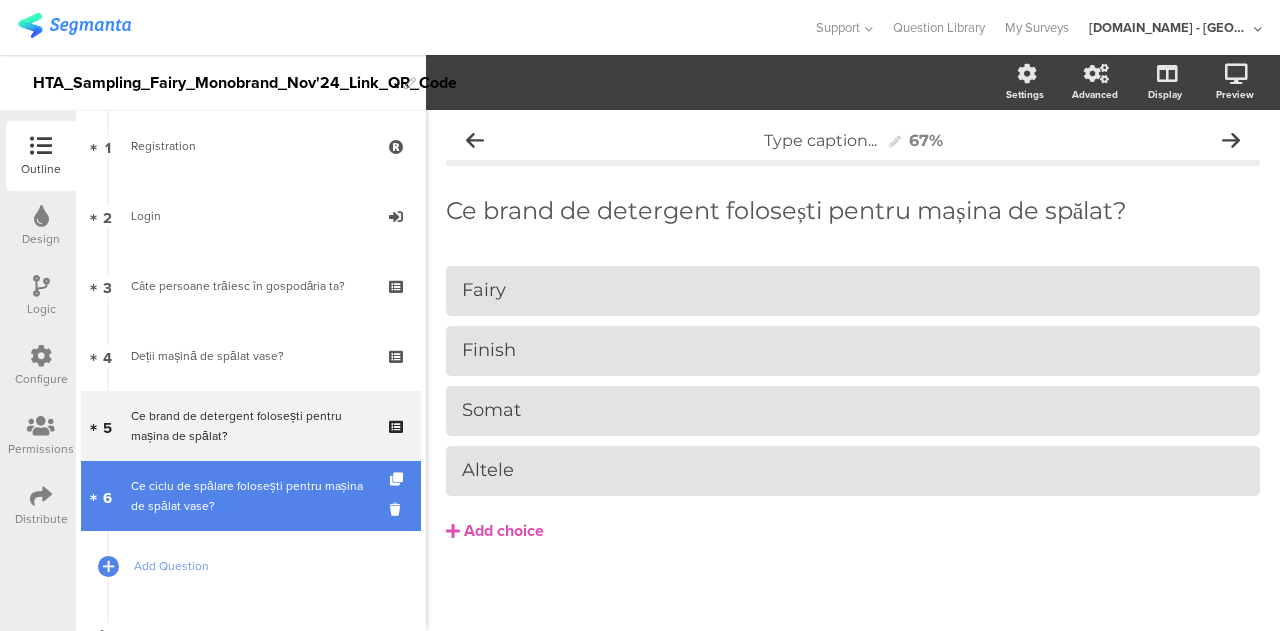 click on "Ce ciclu de spălare folosești pentru mașina de spălat vase?" at bounding box center (250, 496) 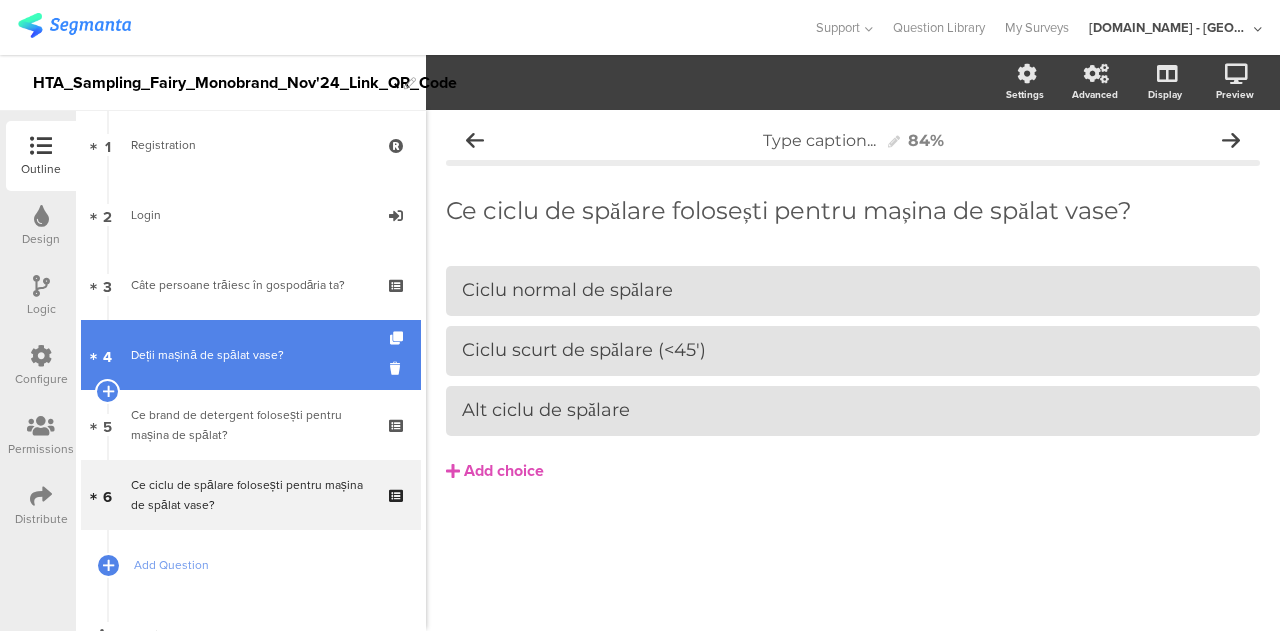 scroll, scrollTop: 87, scrollLeft: 0, axis: vertical 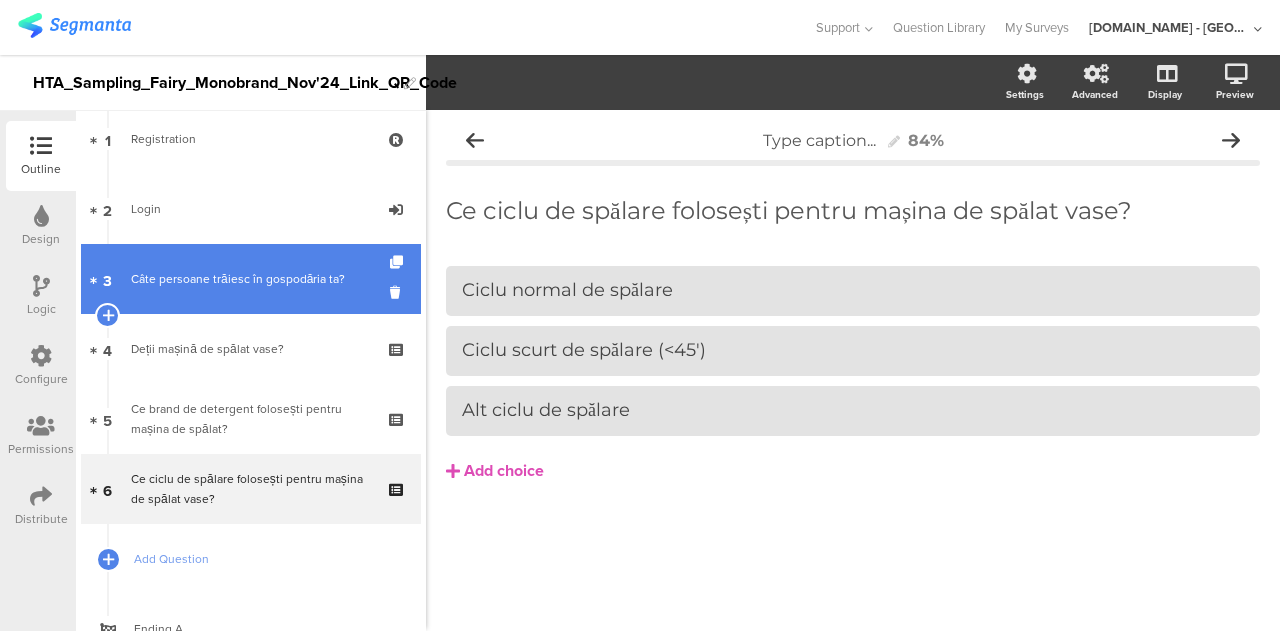 click on "3
Câte persoane trăiesc în gospodăria ta?" at bounding box center [251, 279] 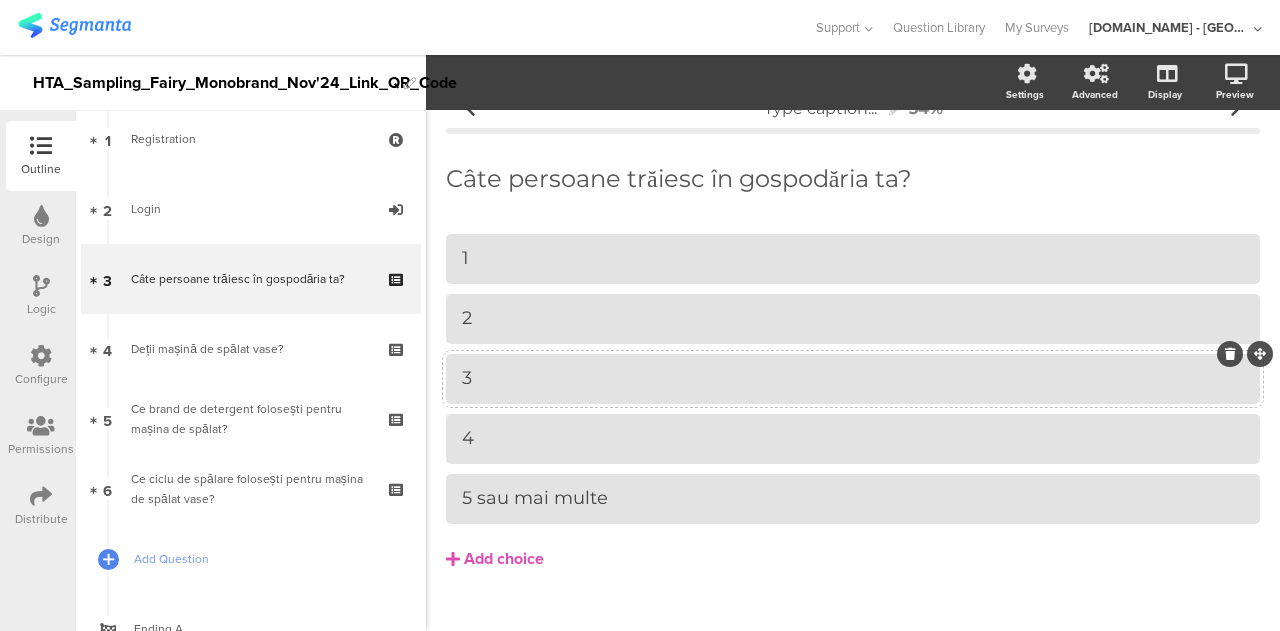 scroll, scrollTop: 0, scrollLeft: 0, axis: both 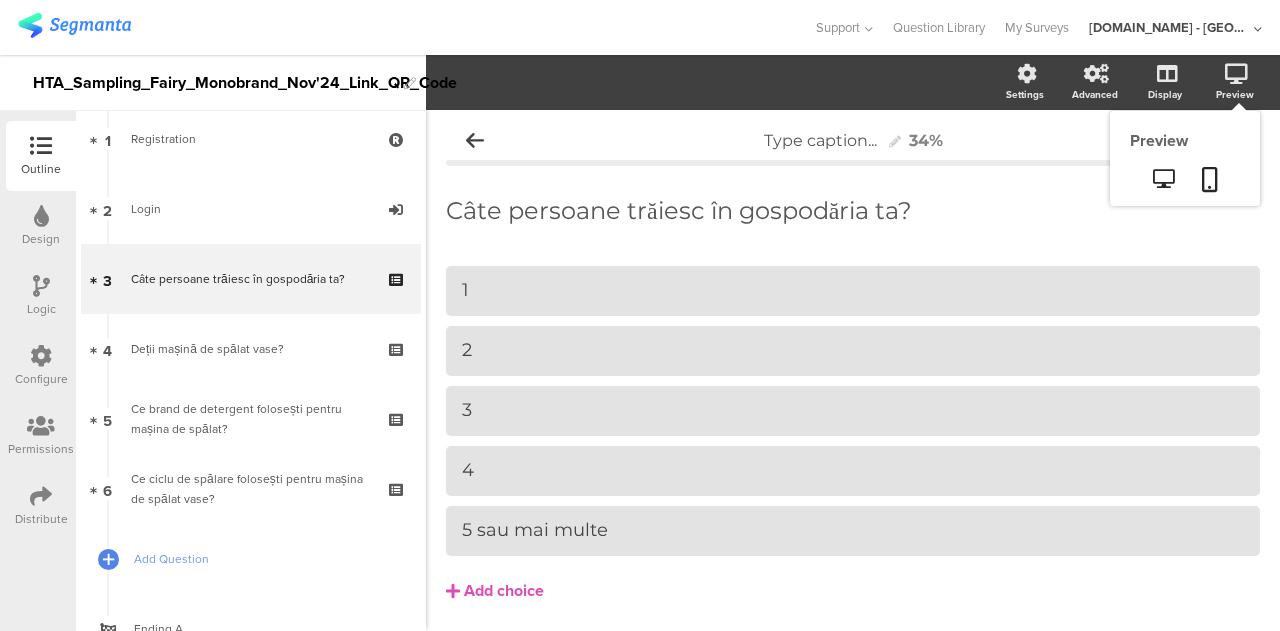click 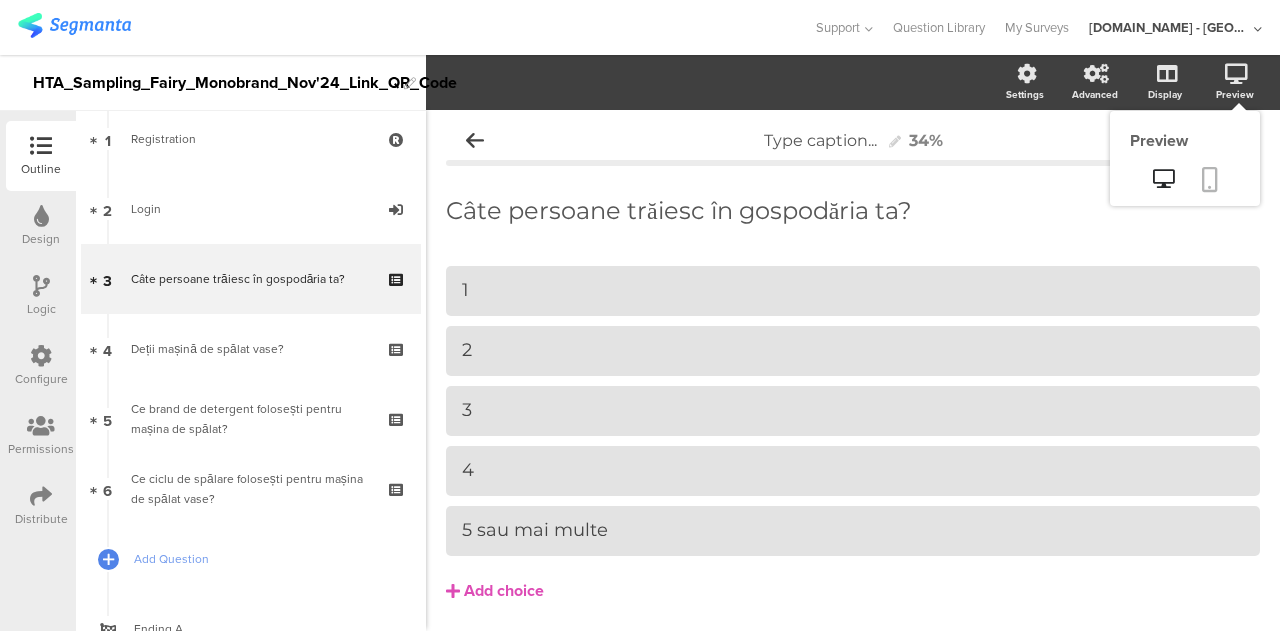click 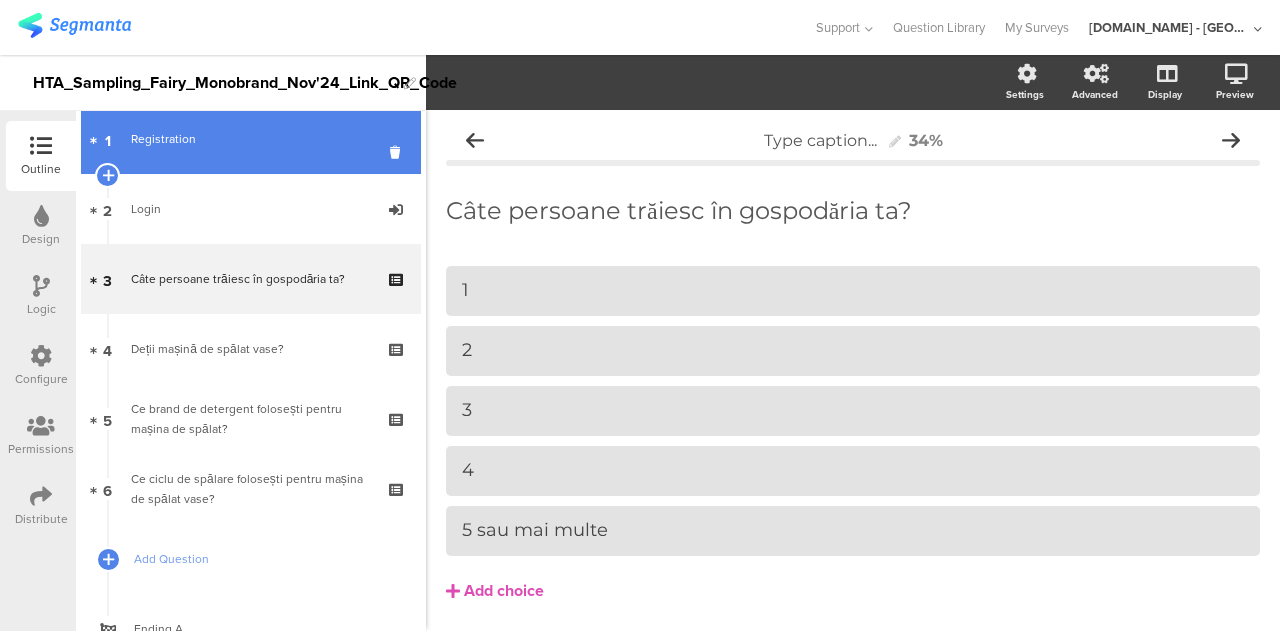 click on "Registration" at bounding box center [250, 139] 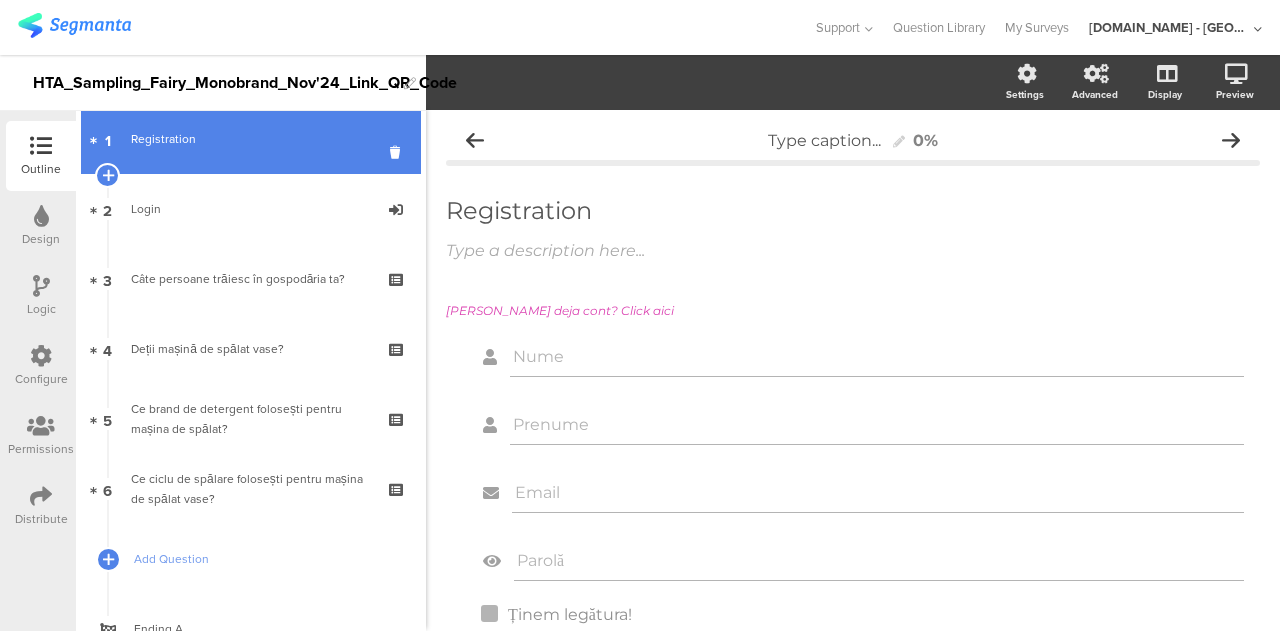 scroll, scrollTop: 0, scrollLeft: 0, axis: both 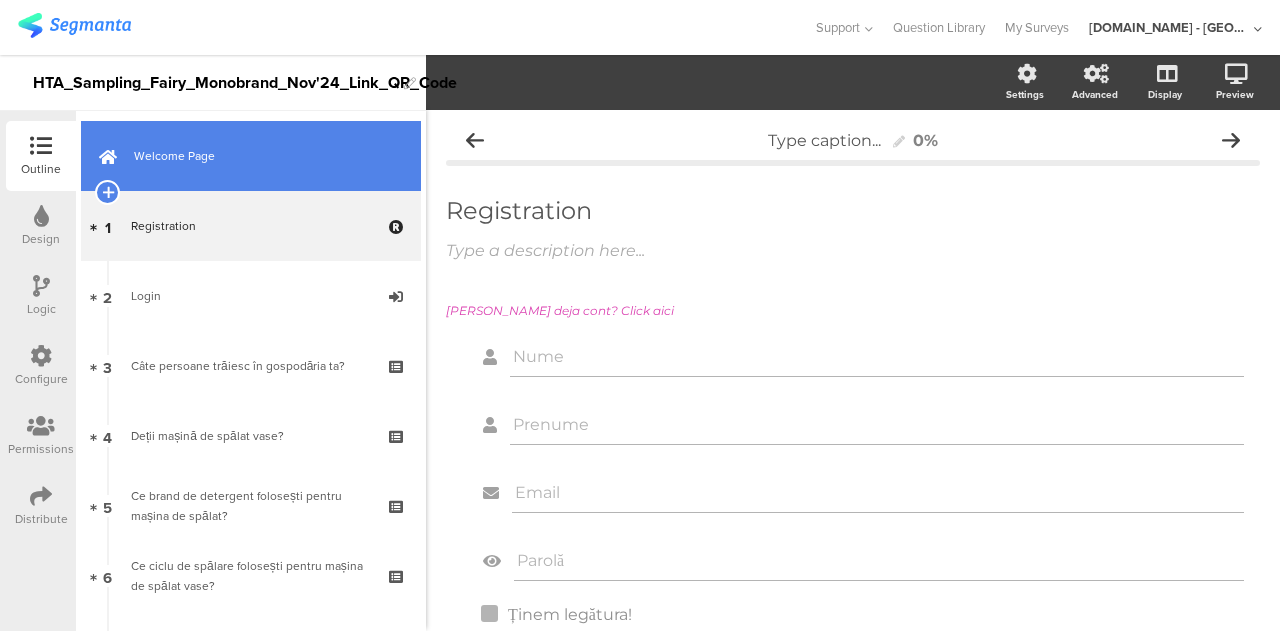 click on "Welcome Page" at bounding box center (262, 156) 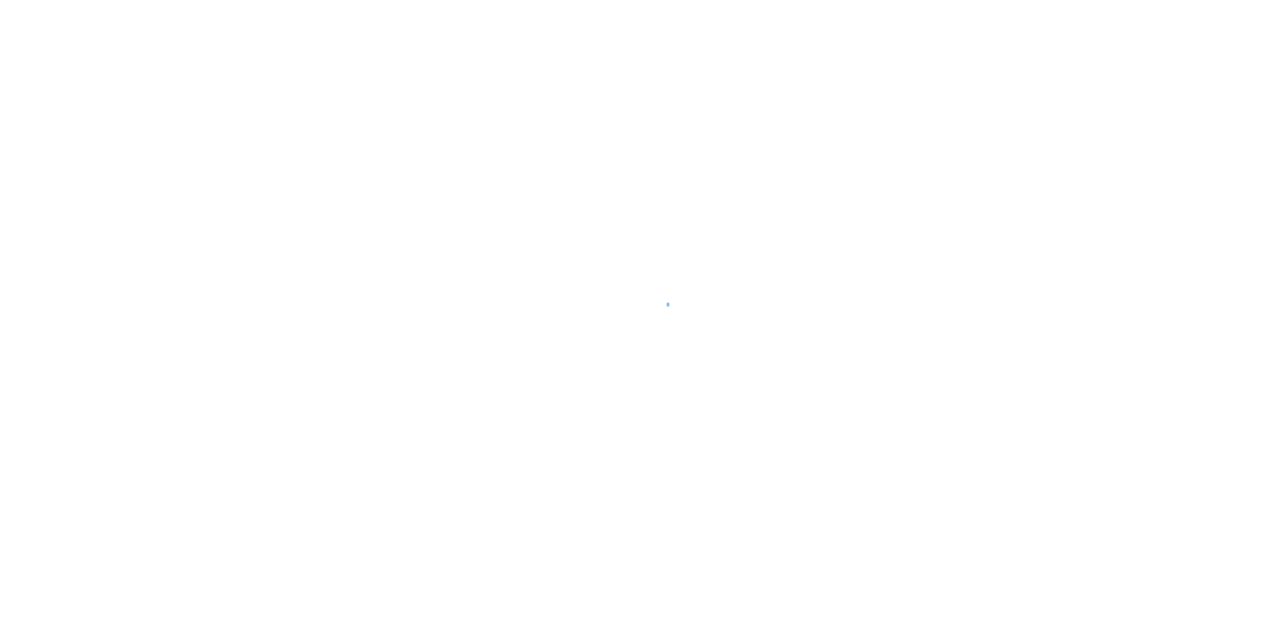 scroll, scrollTop: 0, scrollLeft: 0, axis: both 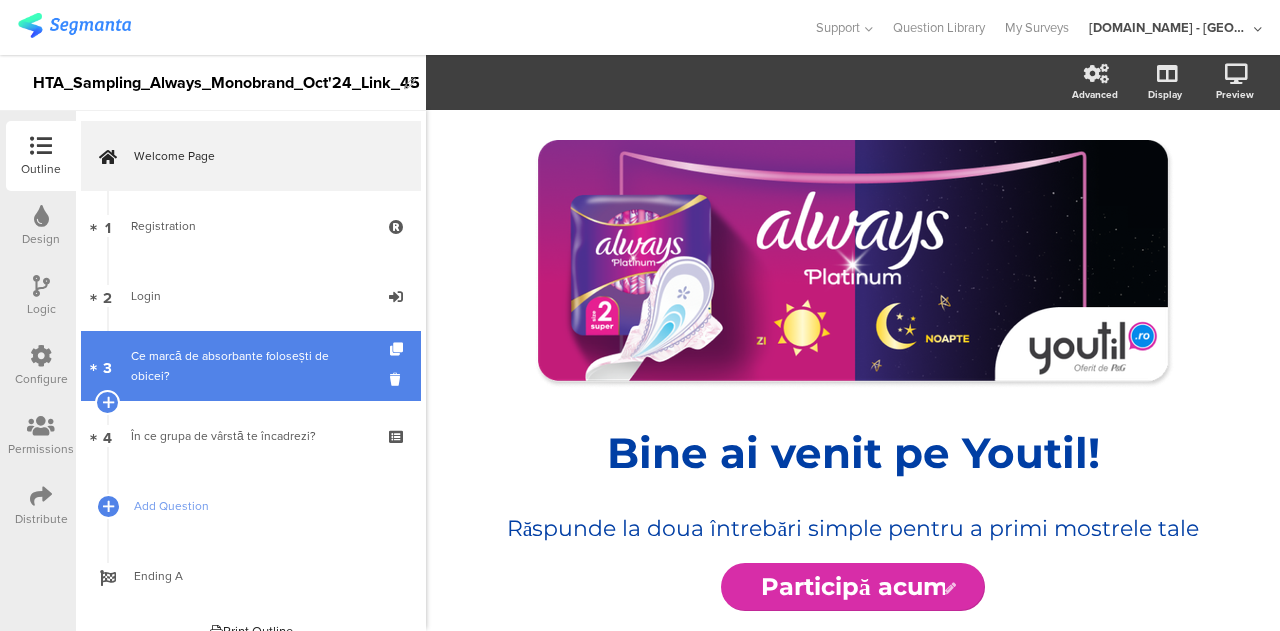 click on "Ce marcă de absorbante folosești de obicei?" at bounding box center (250, 366) 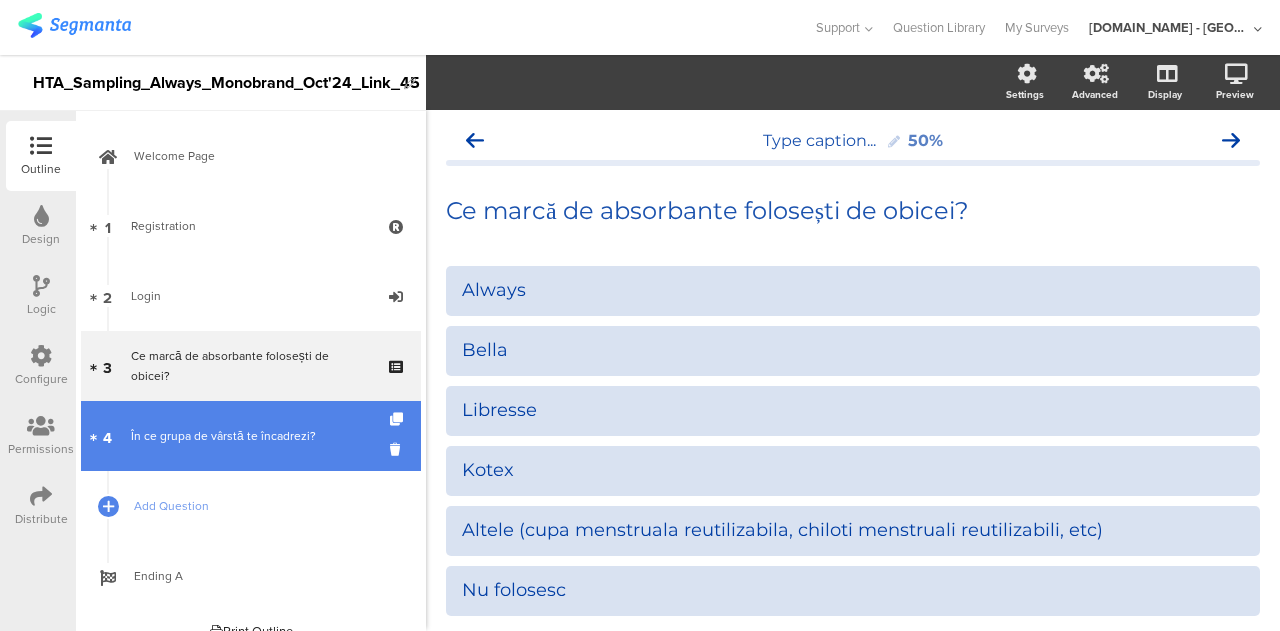 click on "În ce grupa de vârstă te încadrezi?" at bounding box center (250, 436) 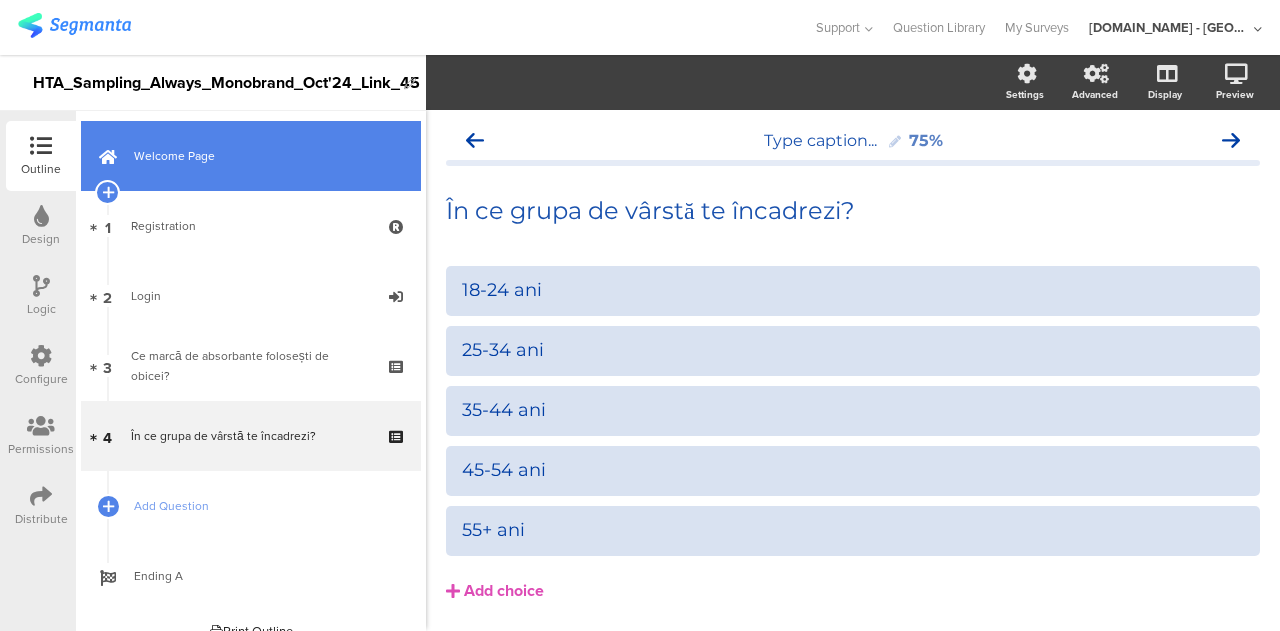 click on "Welcome Page" at bounding box center (262, 156) 